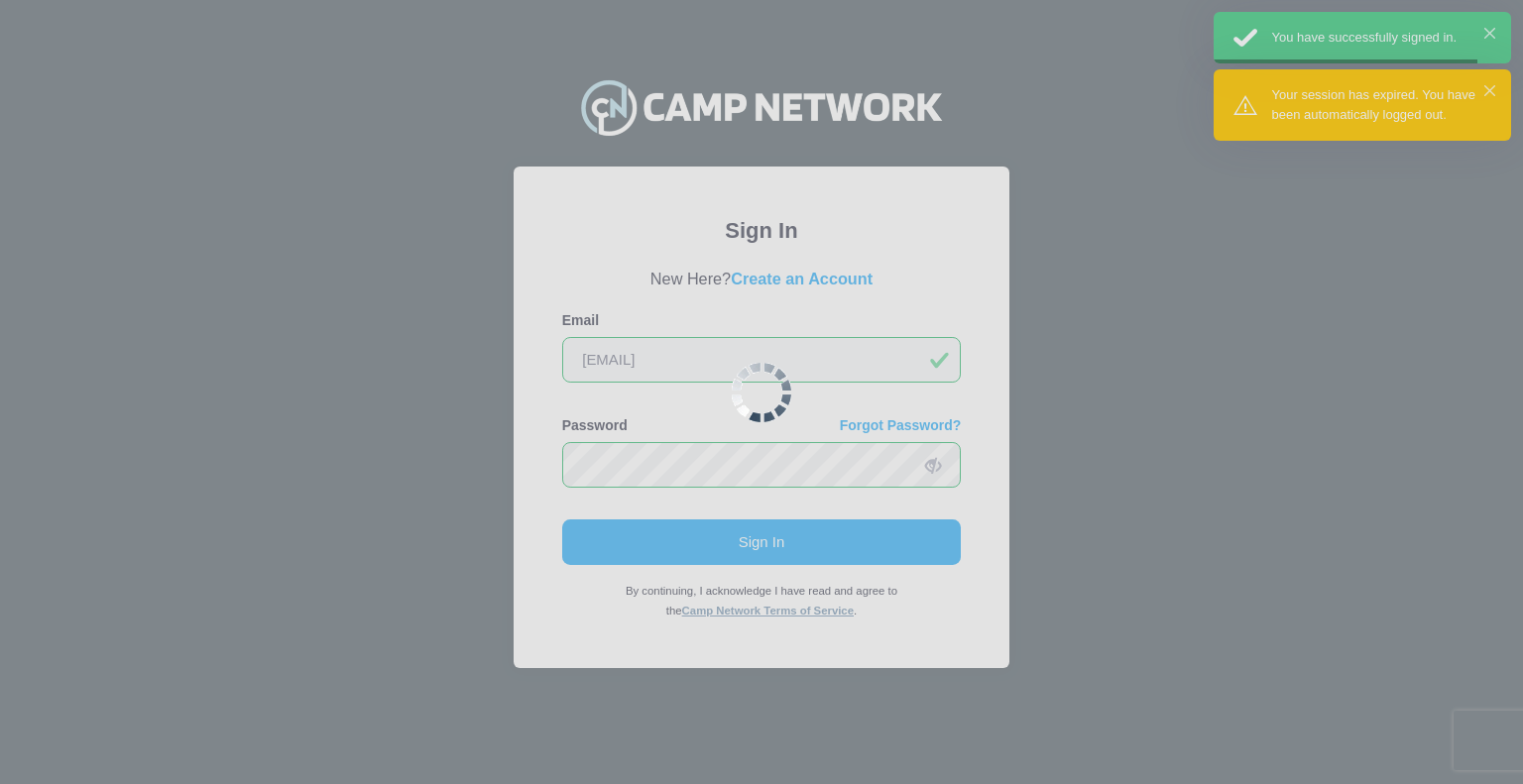 scroll, scrollTop: 0, scrollLeft: 0, axis: both 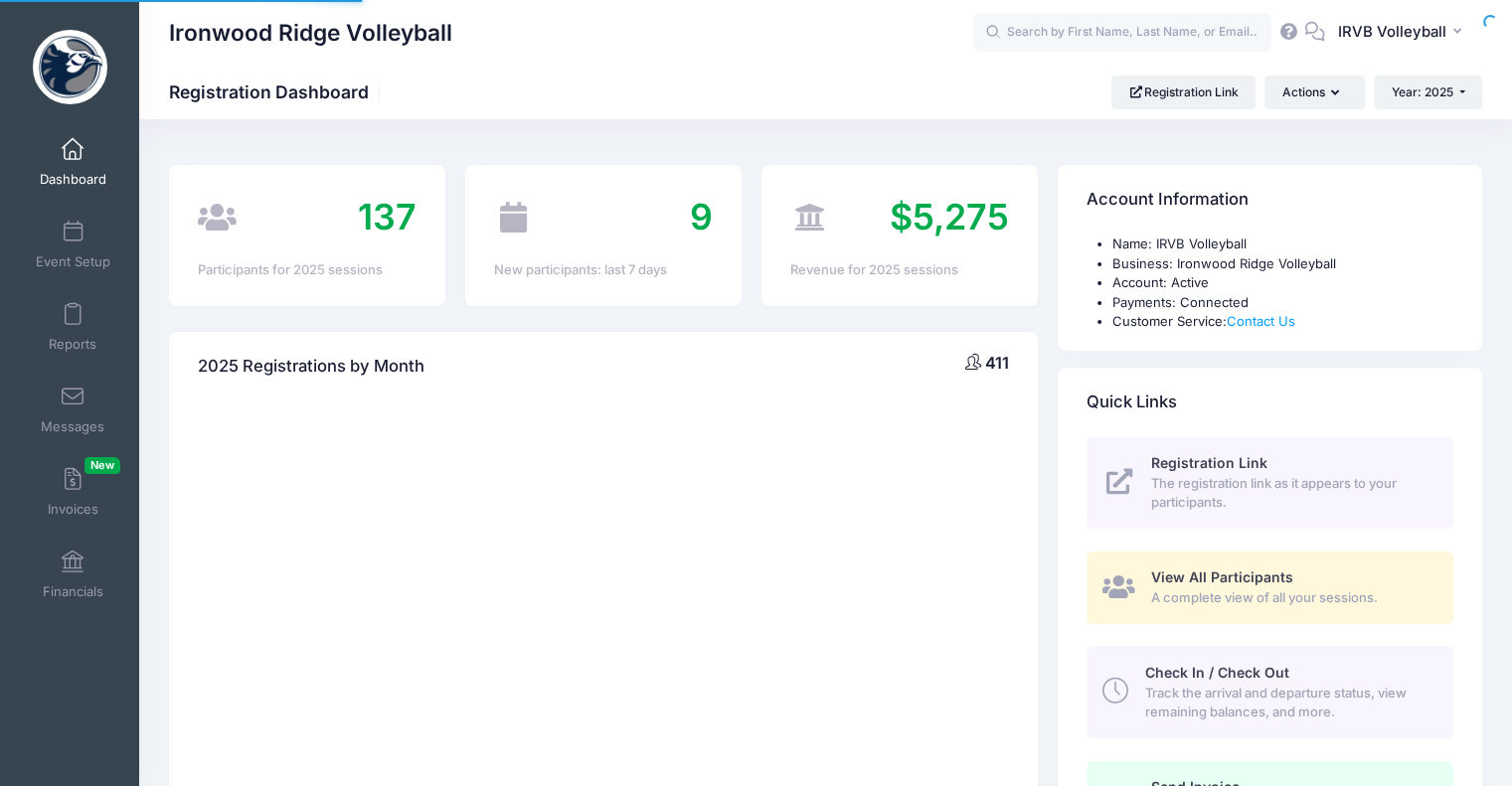 select 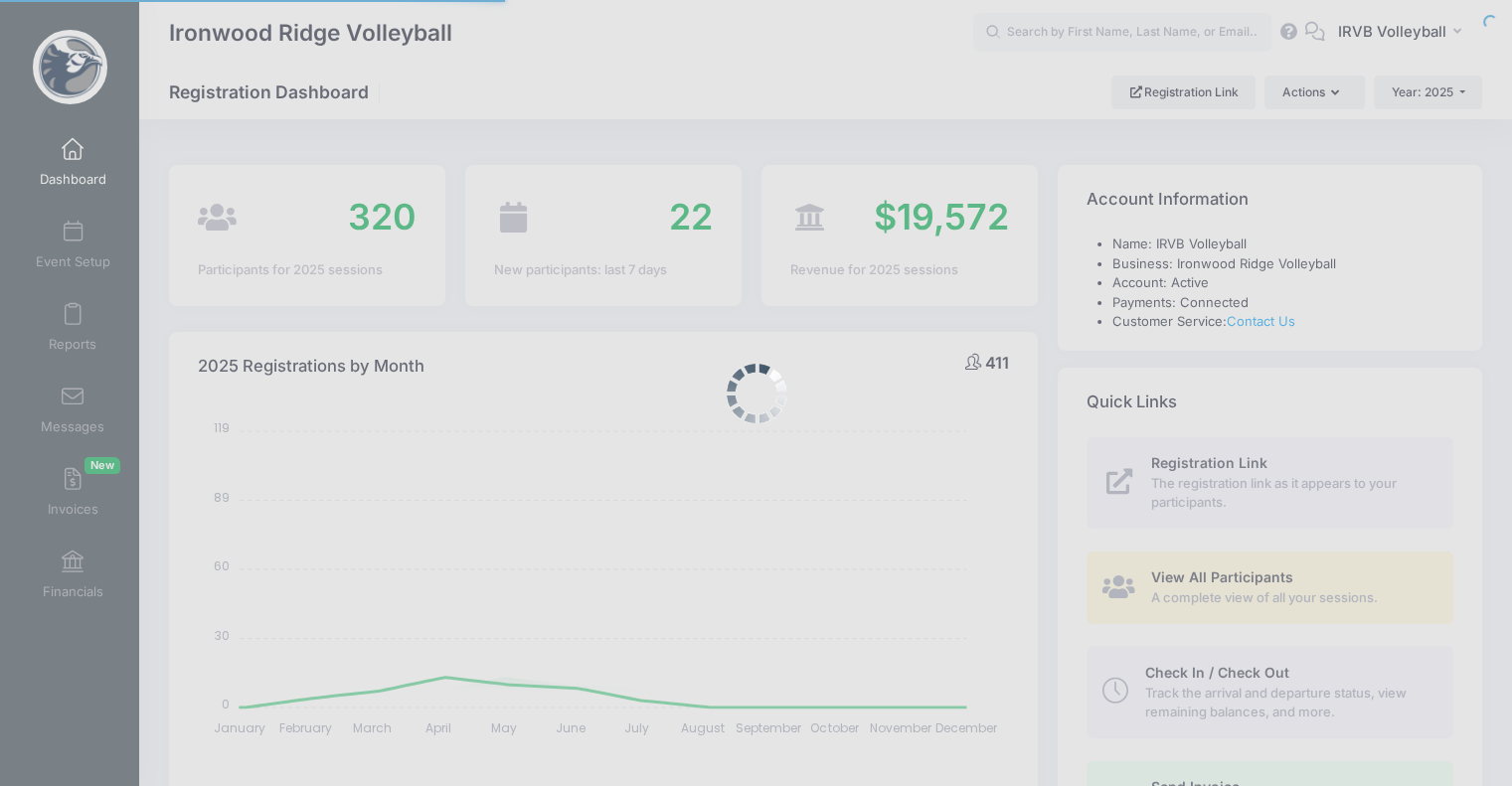 scroll, scrollTop: 0, scrollLeft: 0, axis: both 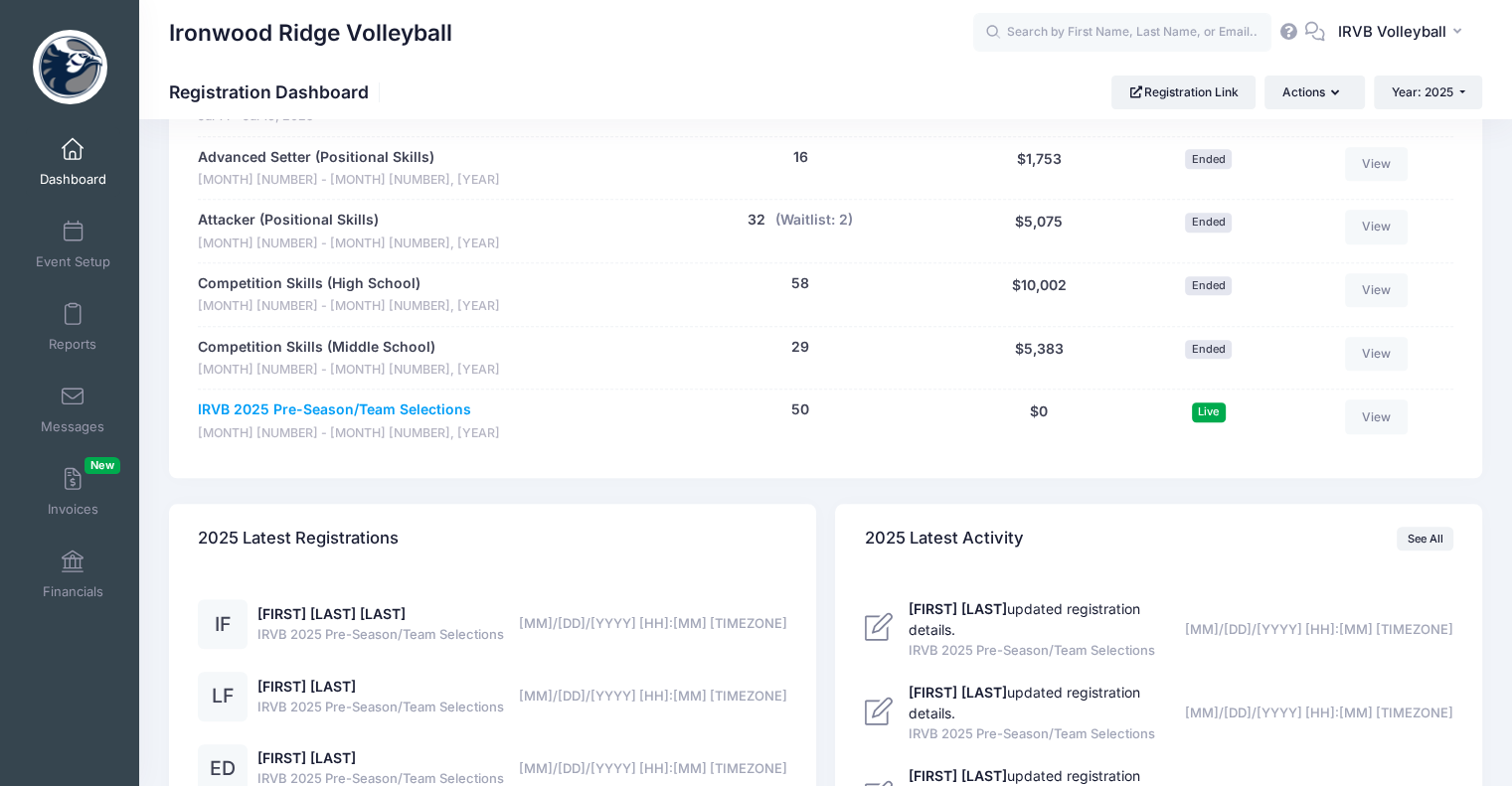 click on "IRVB 2025 Pre-Season/Team Selections" at bounding box center (334, 409) 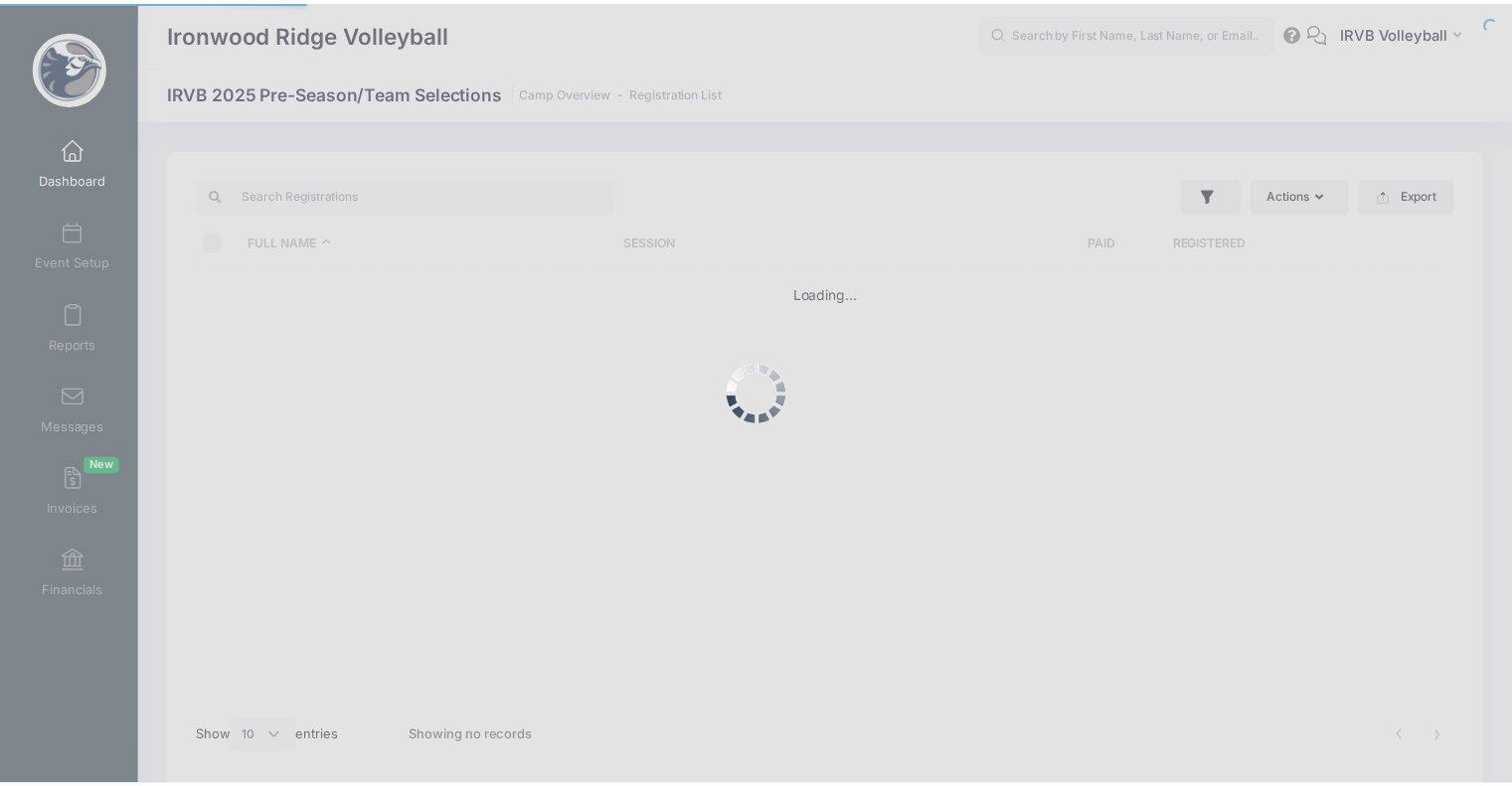 scroll, scrollTop: 0, scrollLeft: 0, axis: both 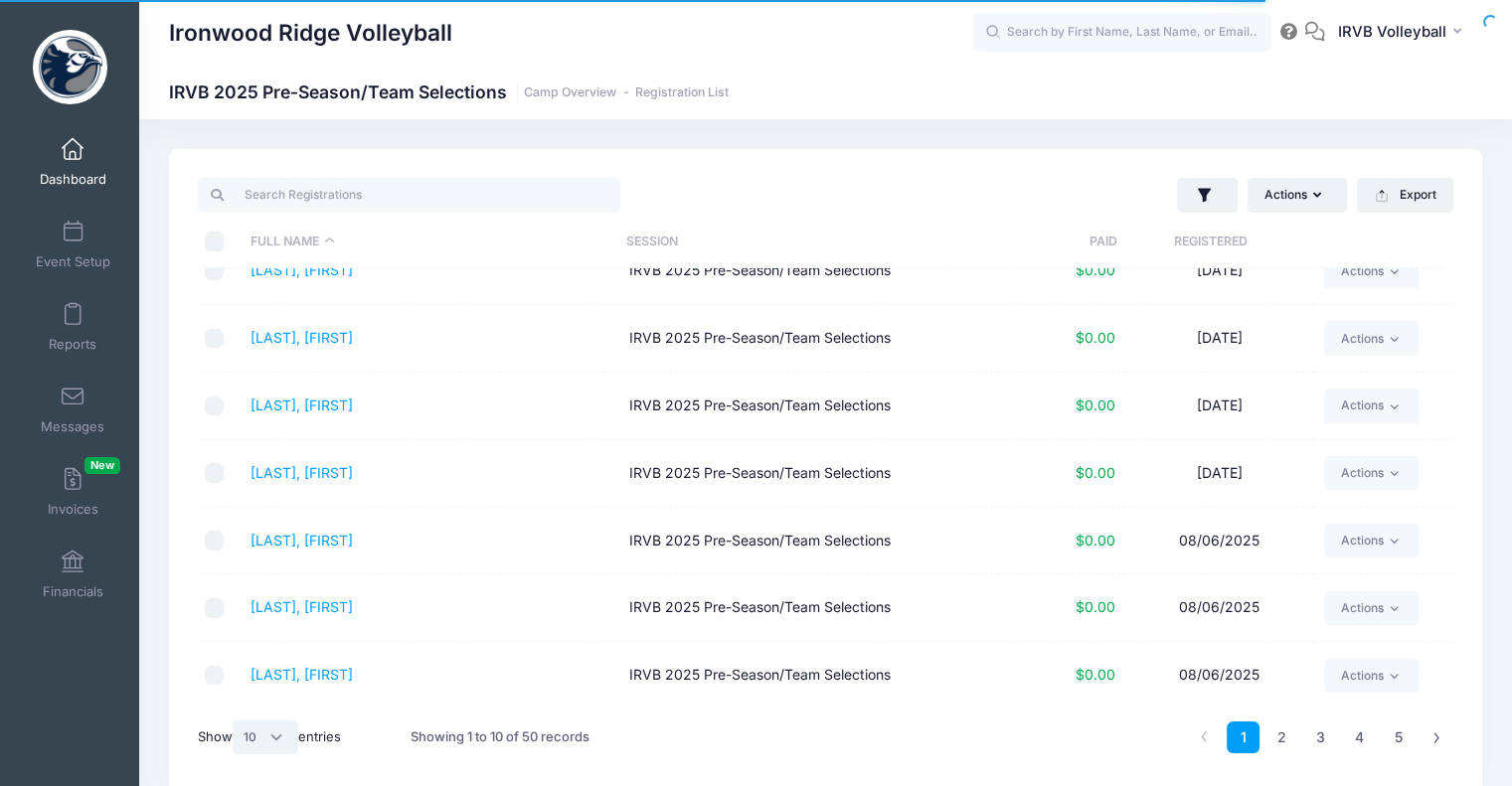 click on "All 10 25 50" at bounding box center (265, 737) 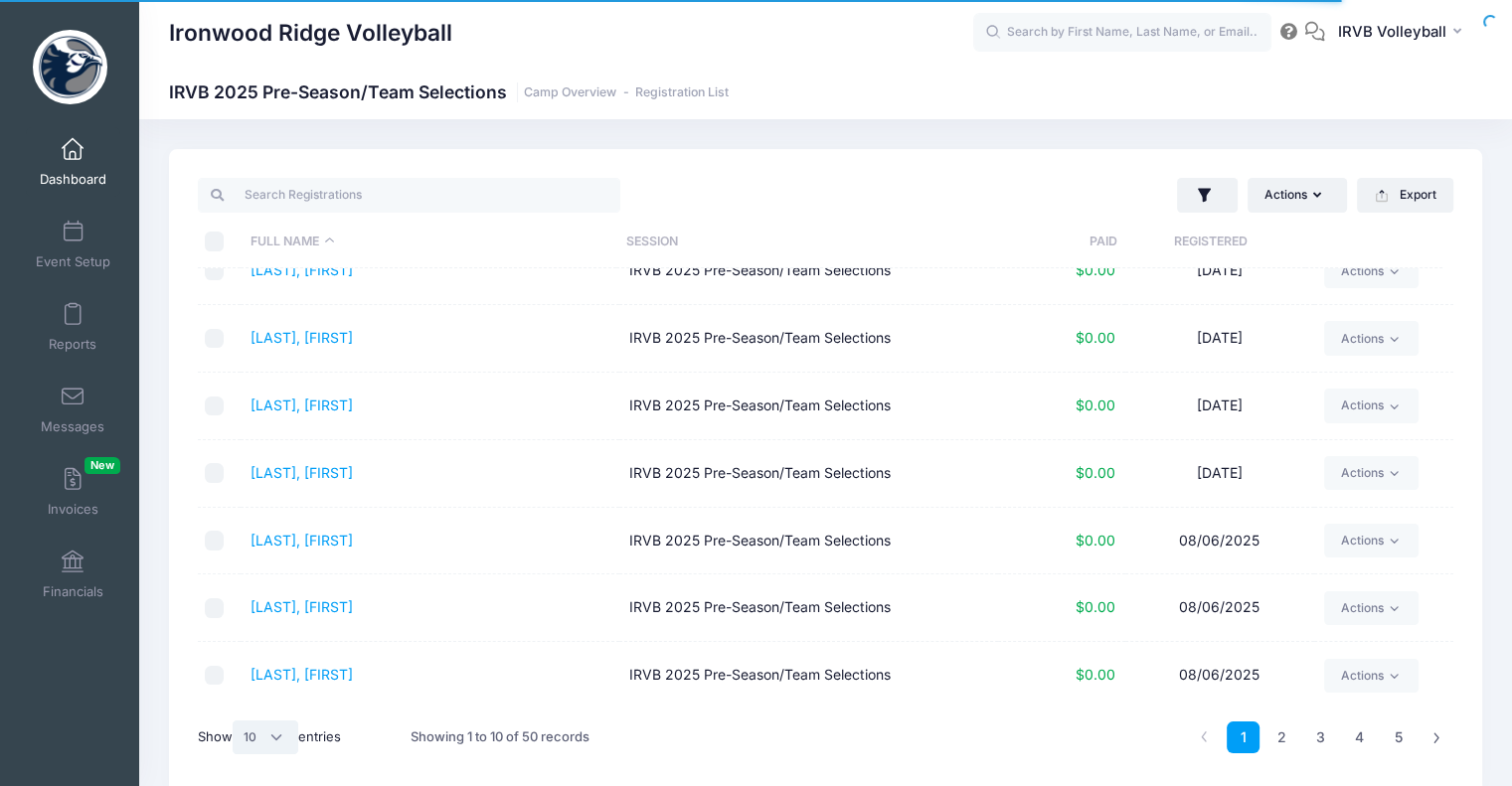 select on "50" 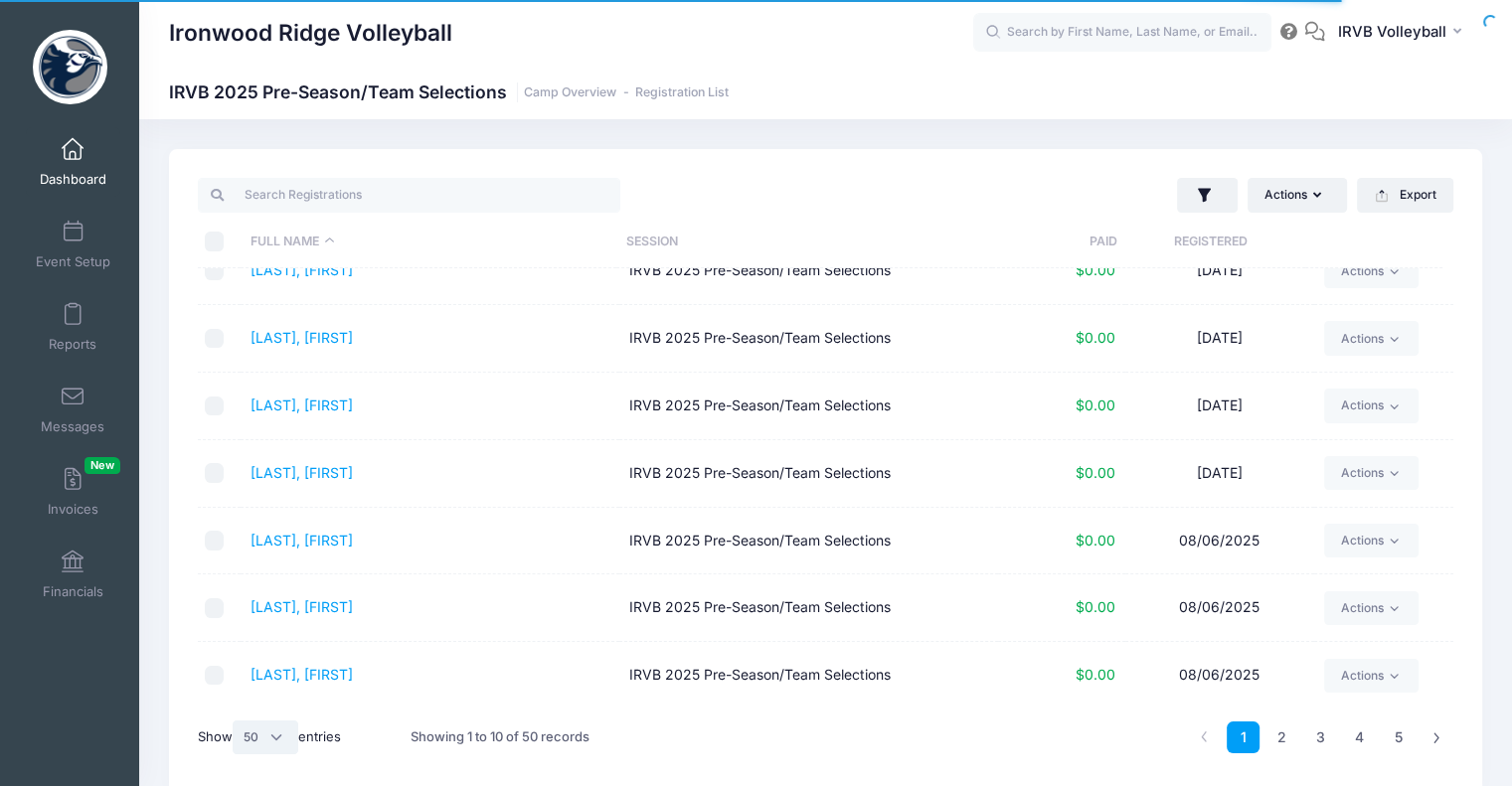 click on "All 10 25 50" at bounding box center [265, 737] 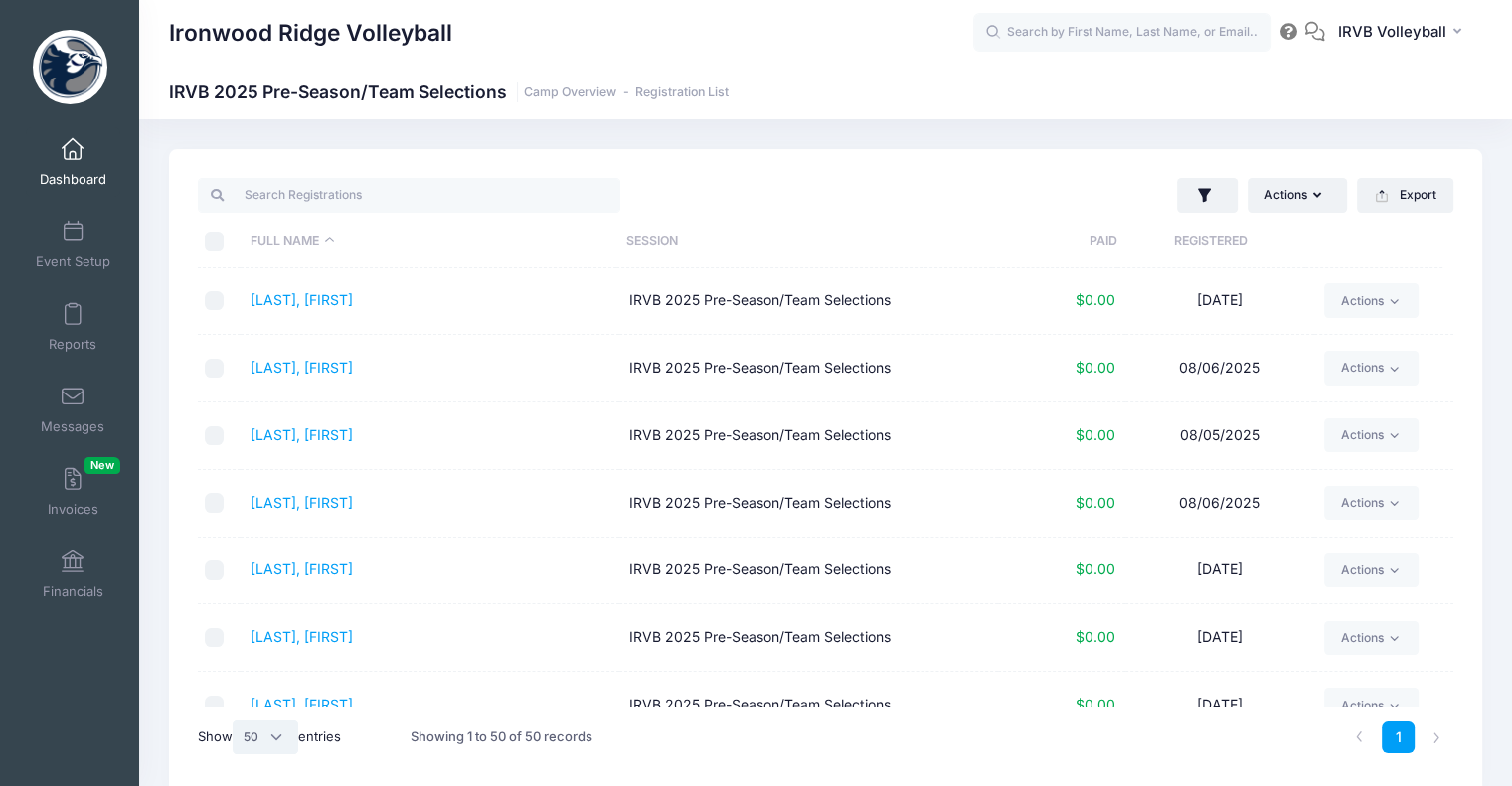 scroll, scrollTop: 1822, scrollLeft: 0, axis: vertical 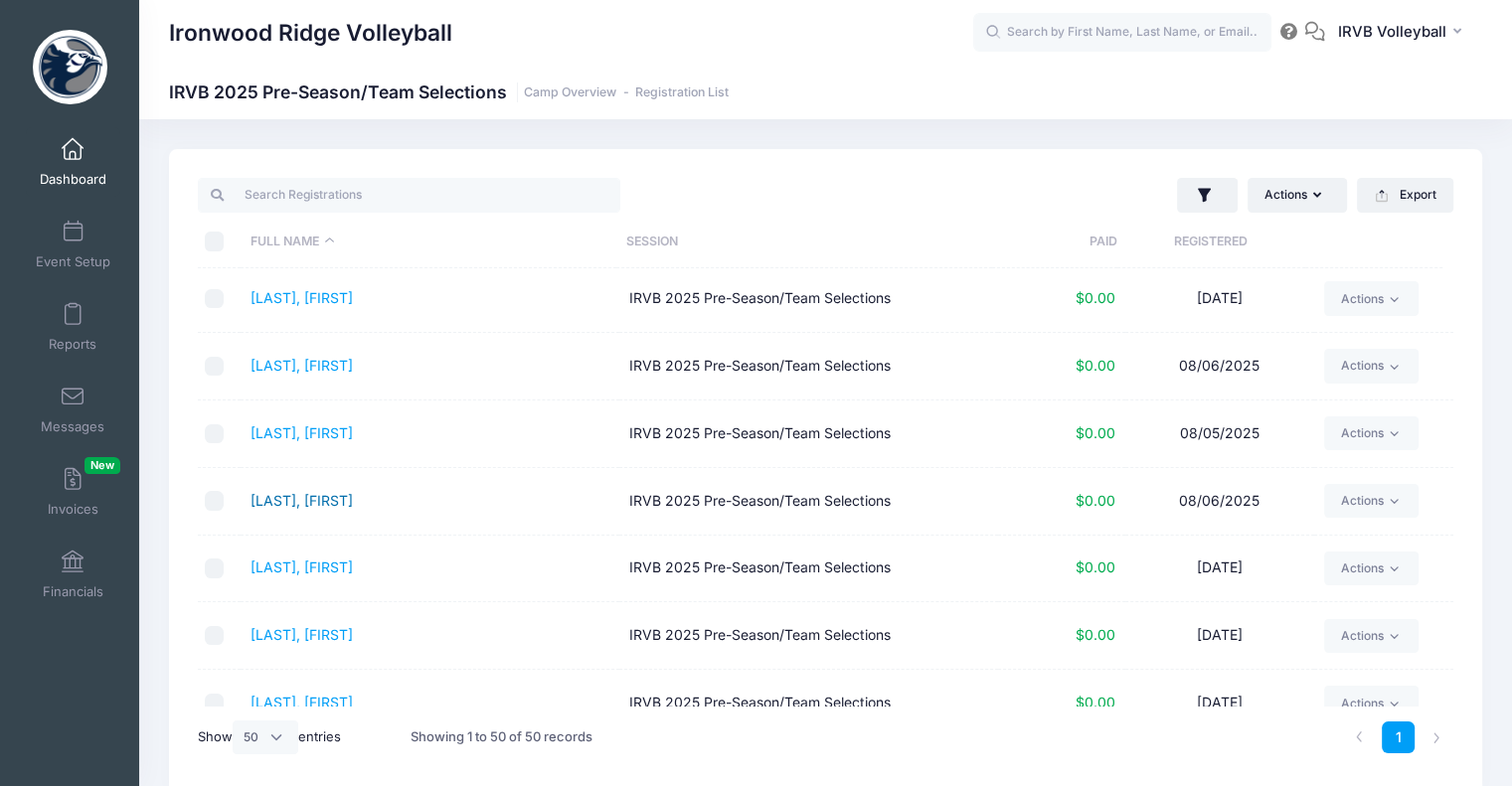 click on "Lemas, Maria" at bounding box center (301, 500) 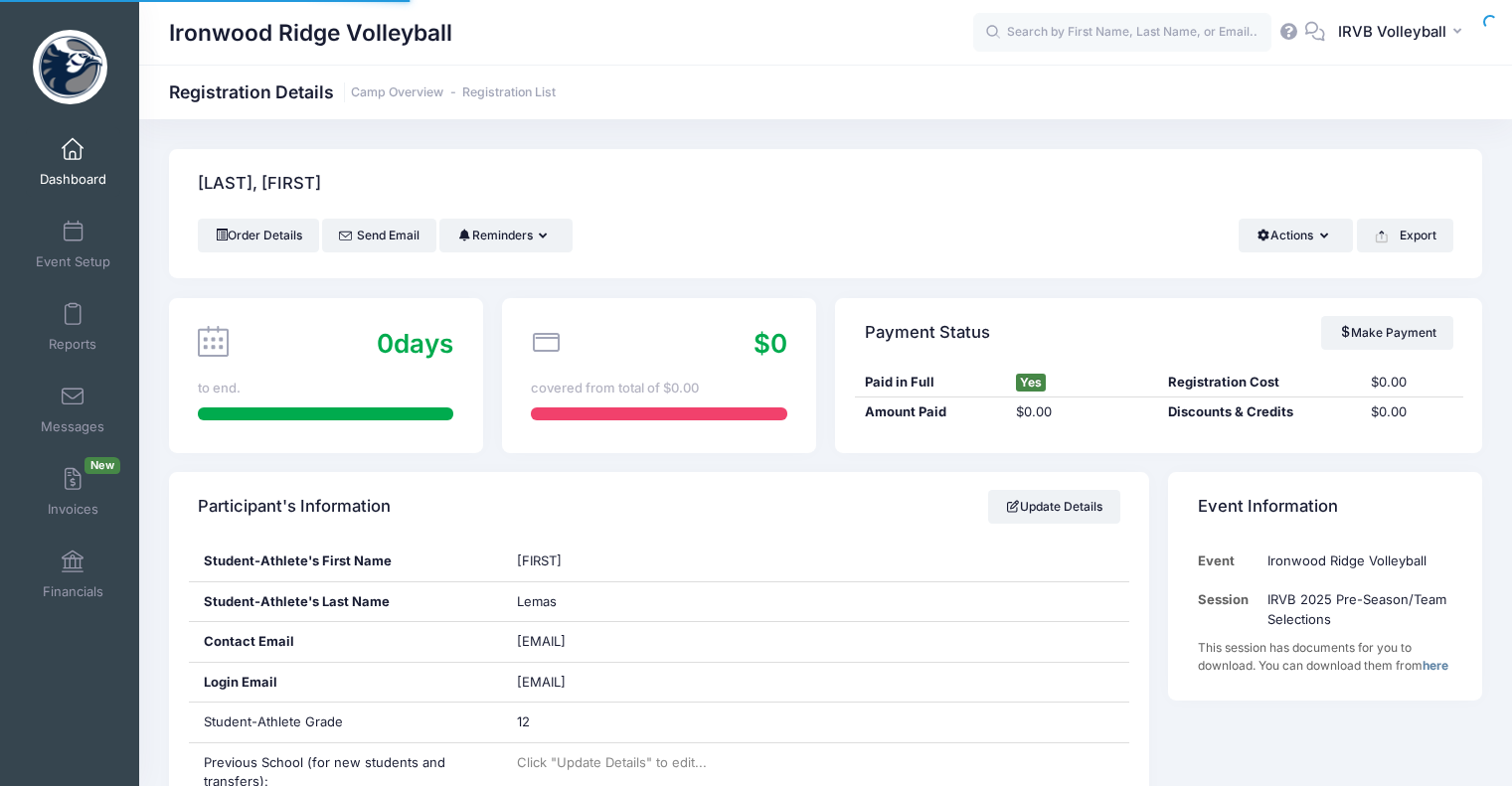scroll, scrollTop: 0, scrollLeft: 0, axis: both 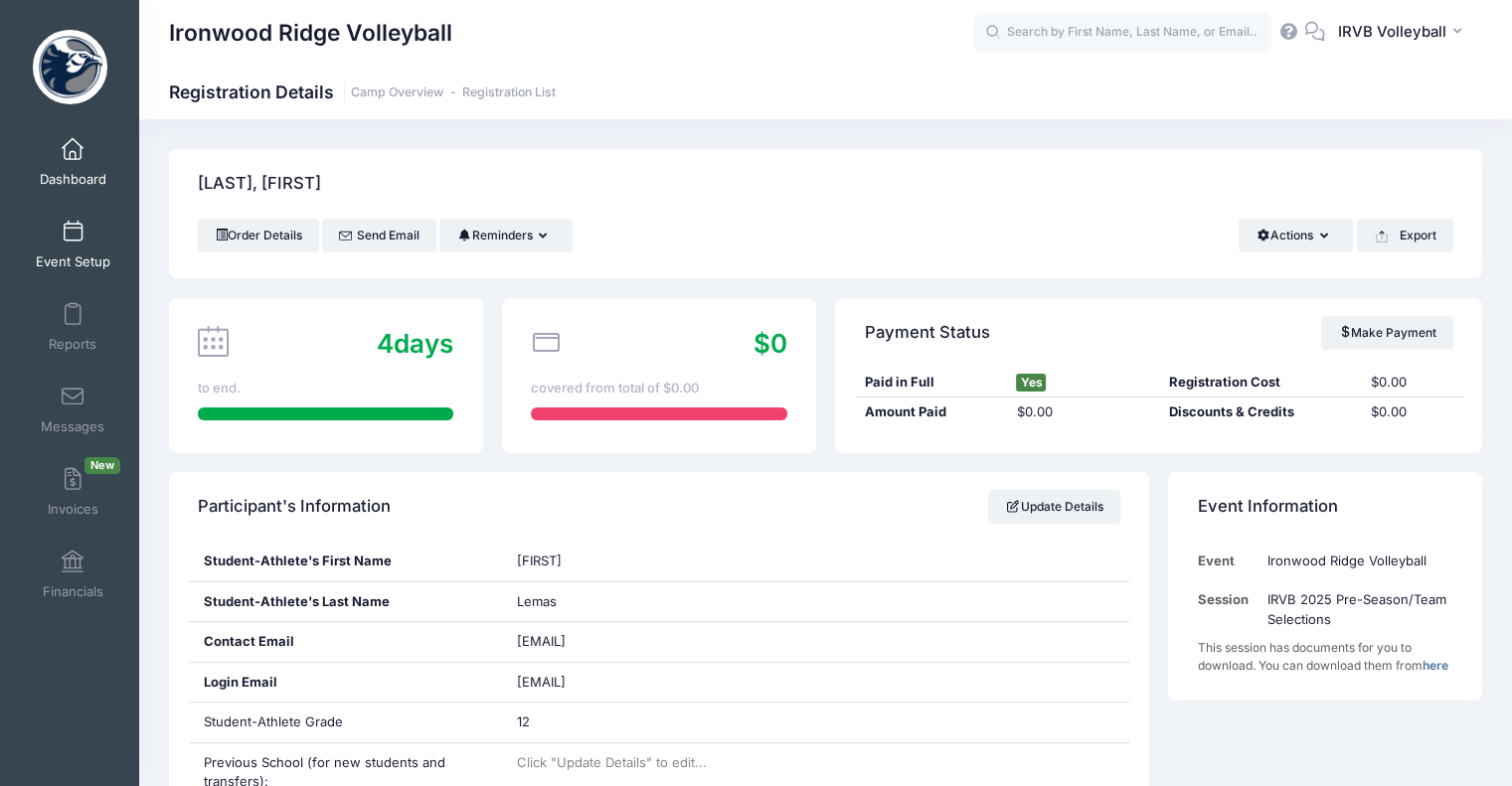click on "Event Setup" at bounding box center (73, 261) 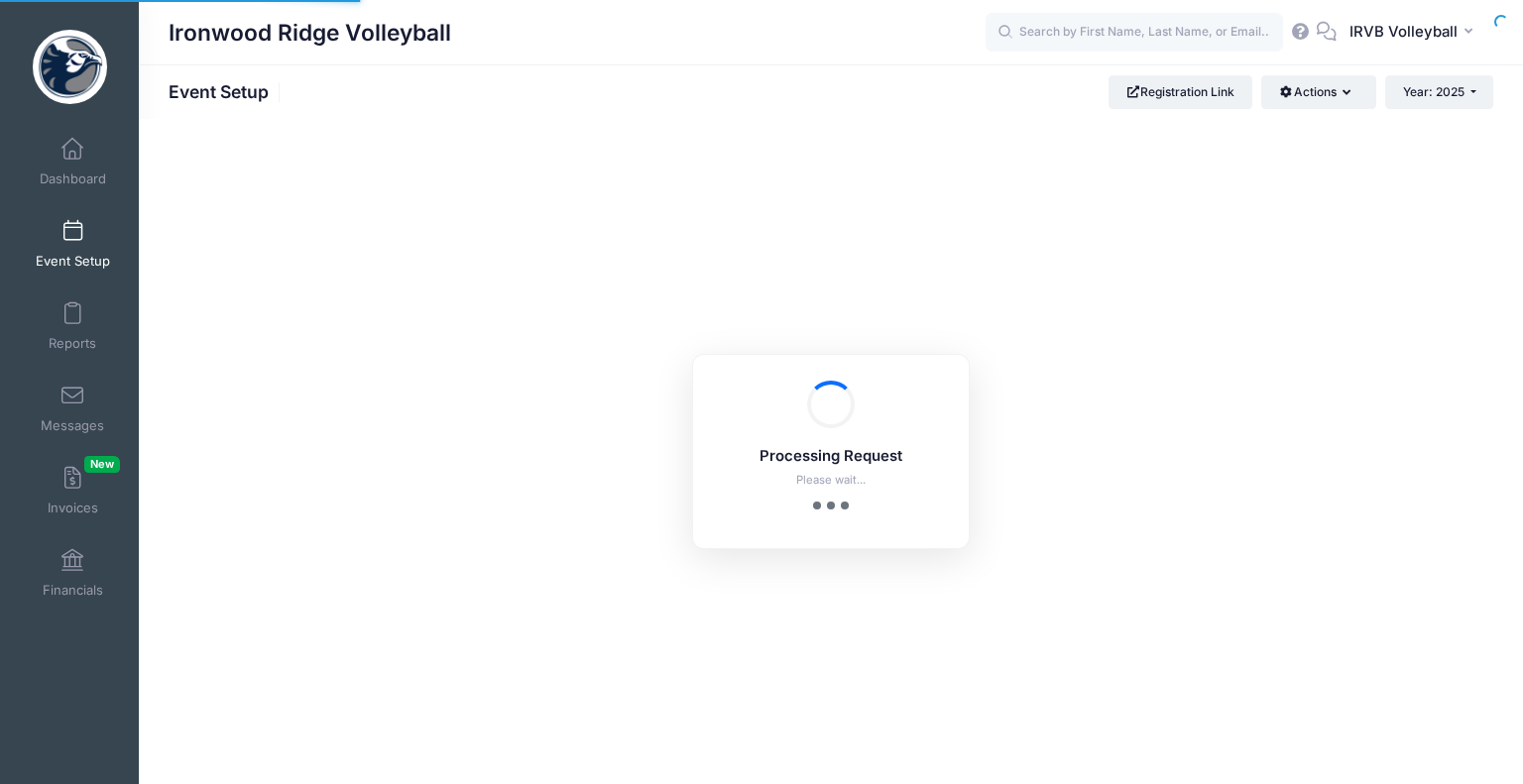 scroll, scrollTop: 0, scrollLeft: 0, axis: both 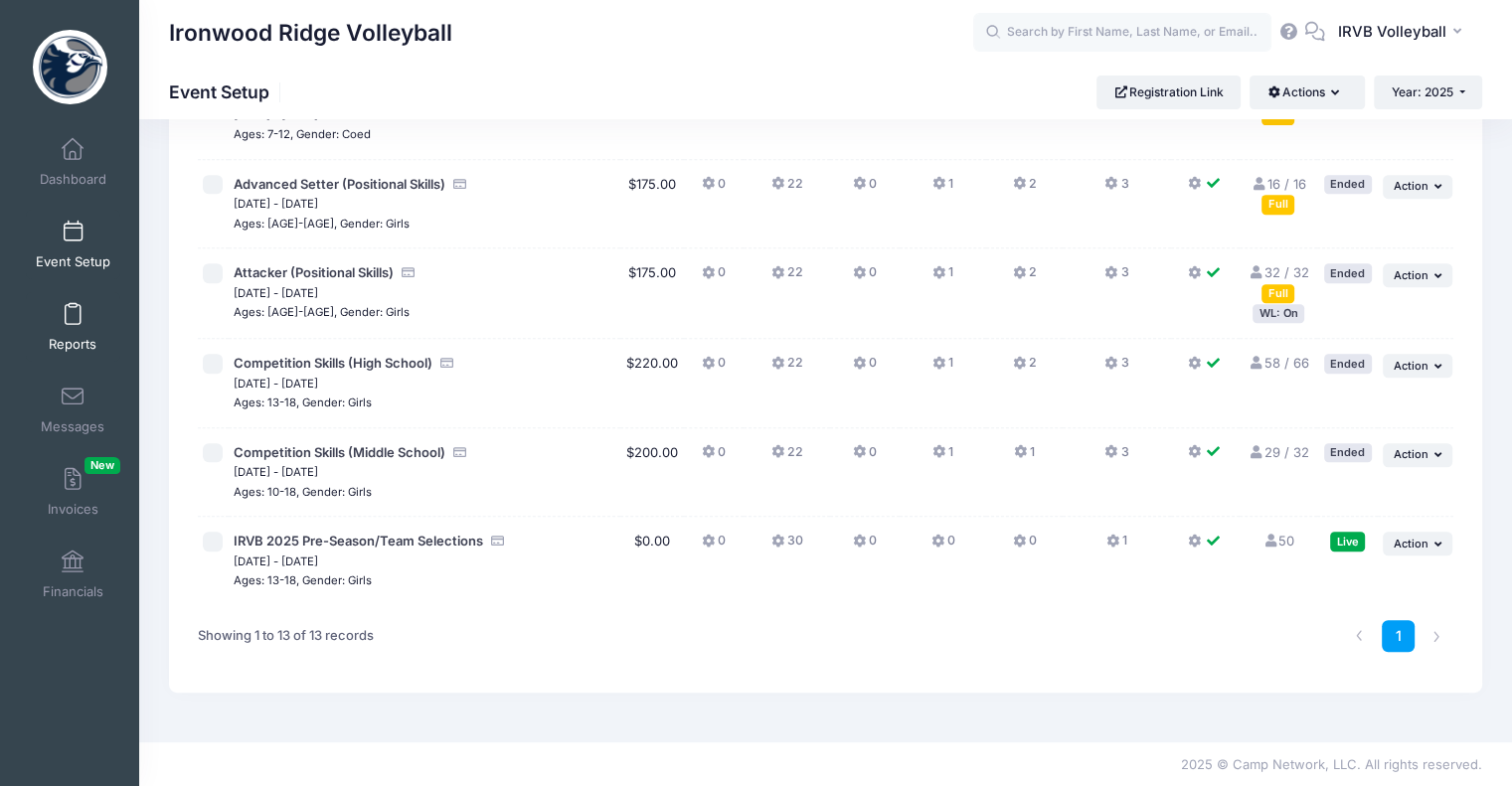 click on "Reports" at bounding box center [73, 327] 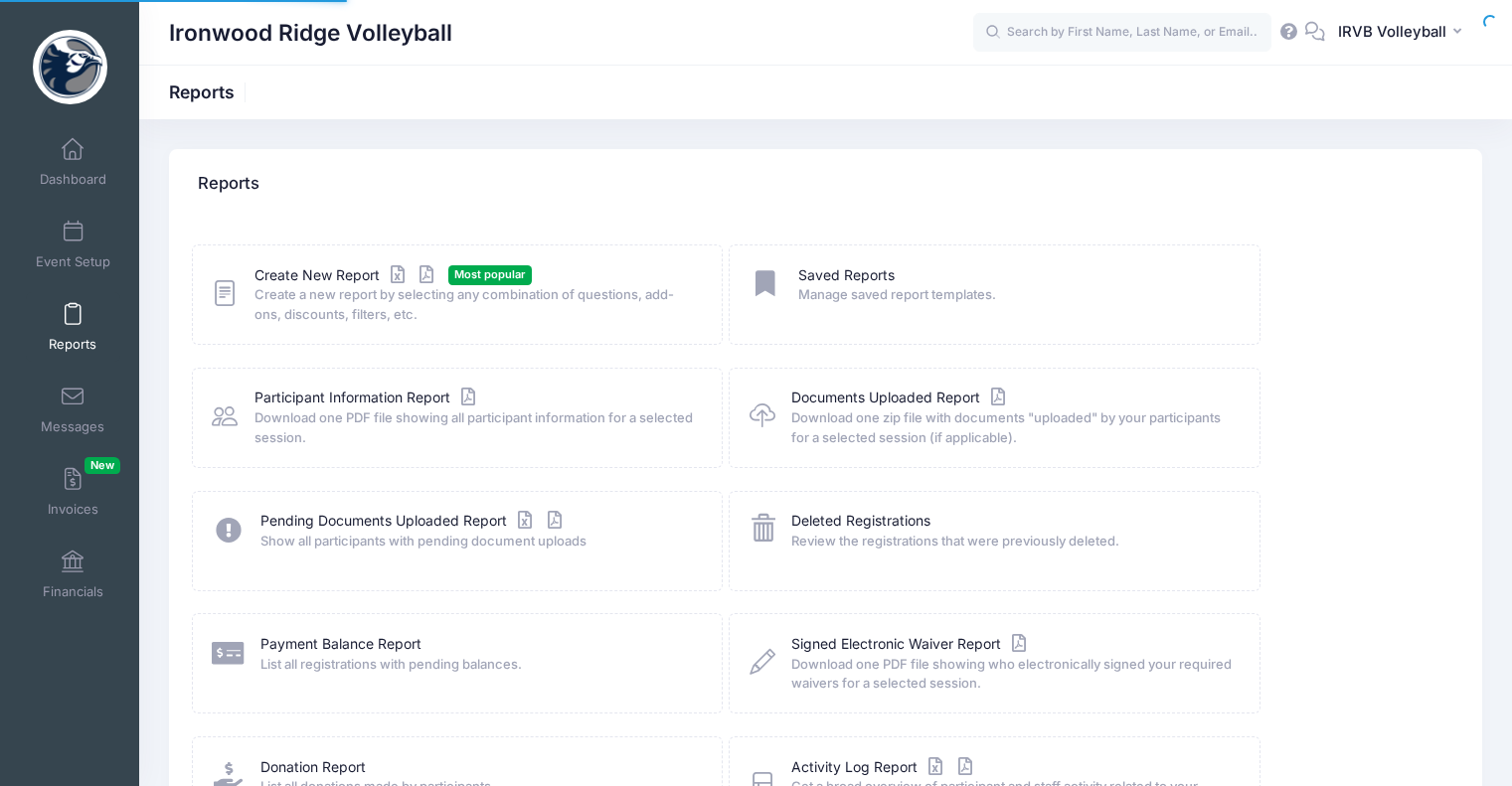 scroll, scrollTop: 0, scrollLeft: 0, axis: both 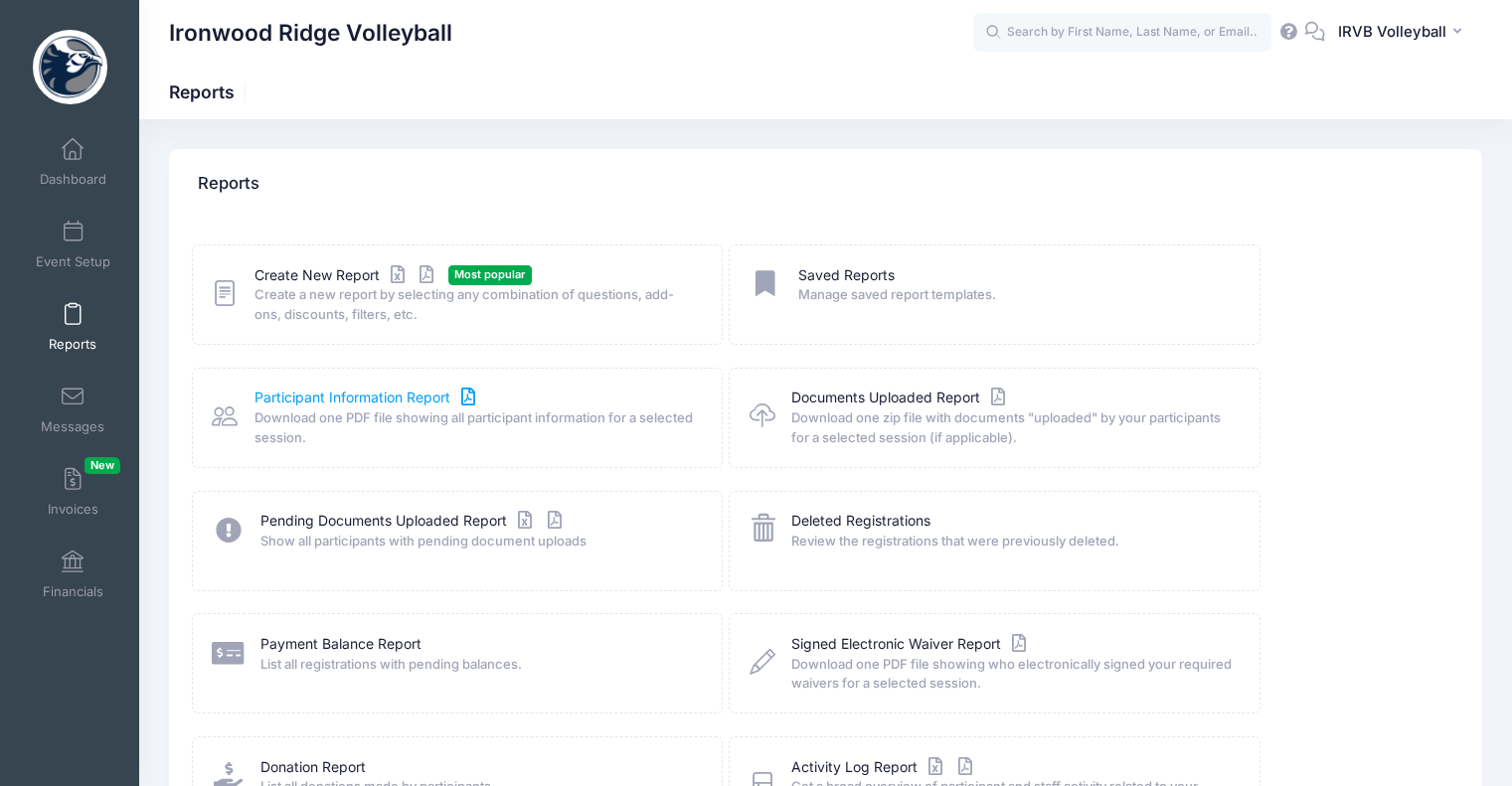click on "Participant Information Report" at bounding box center [367, 397] 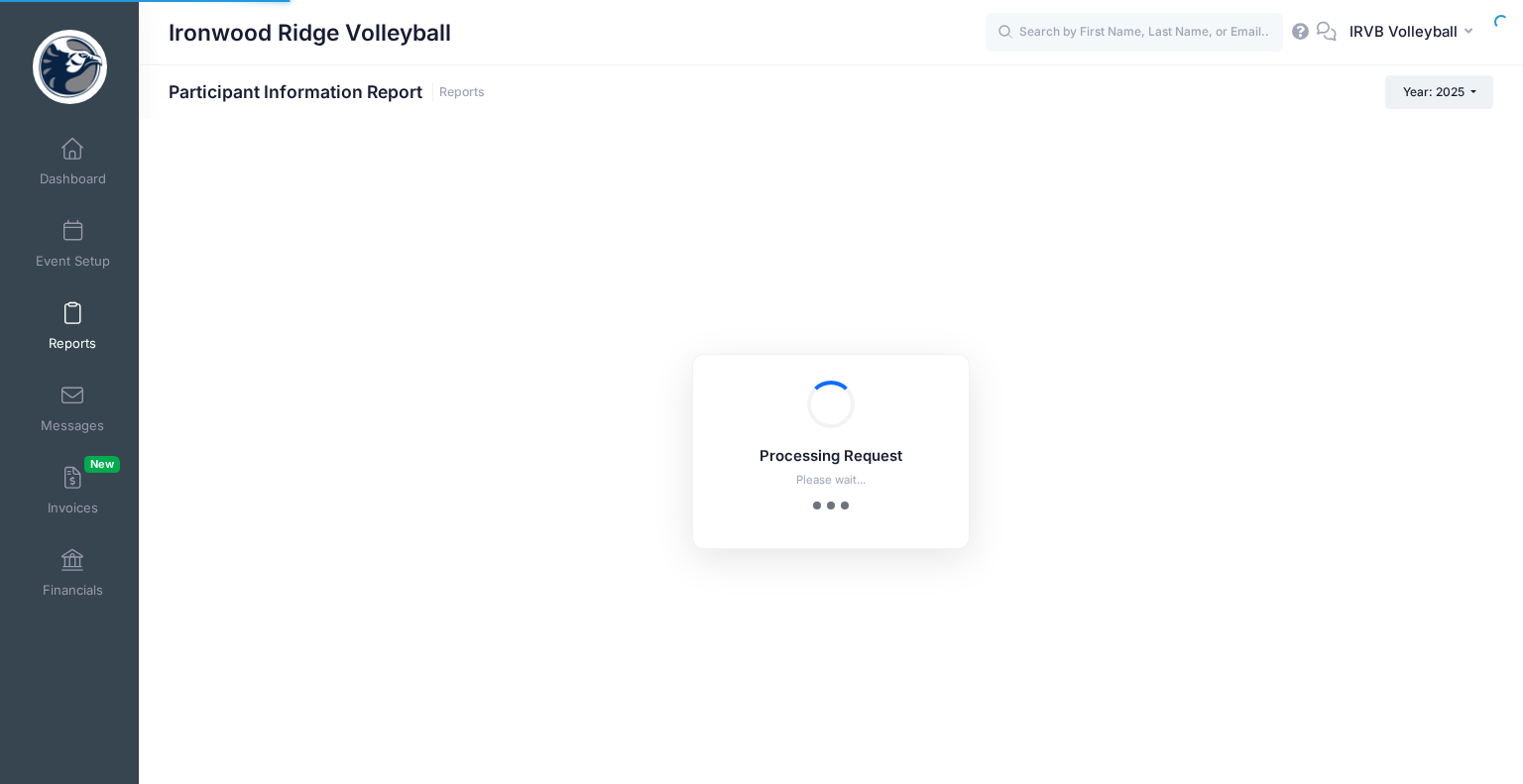 scroll, scrollTop: 0, scrollLeft: 0, axis: both 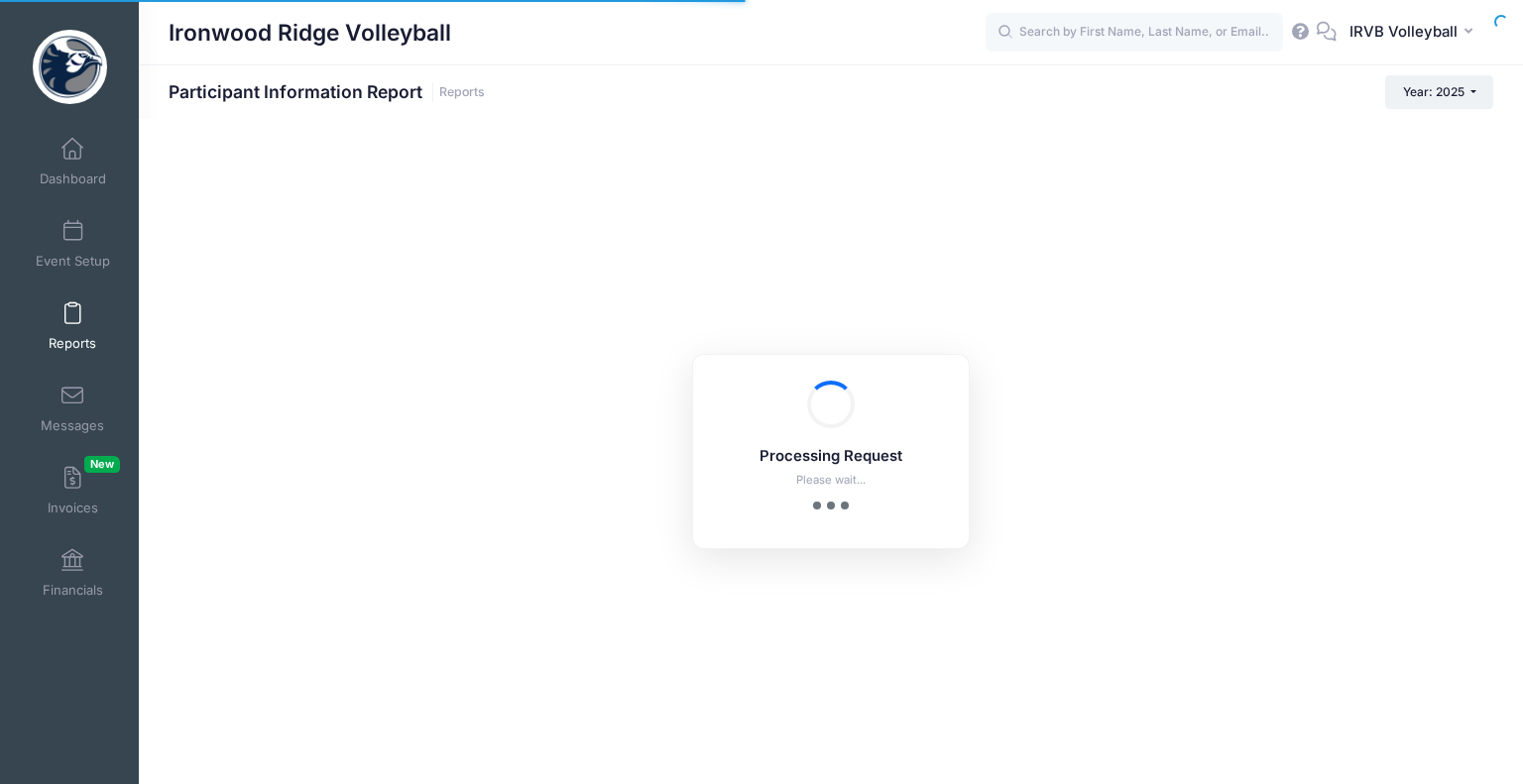 checkbox on "true" 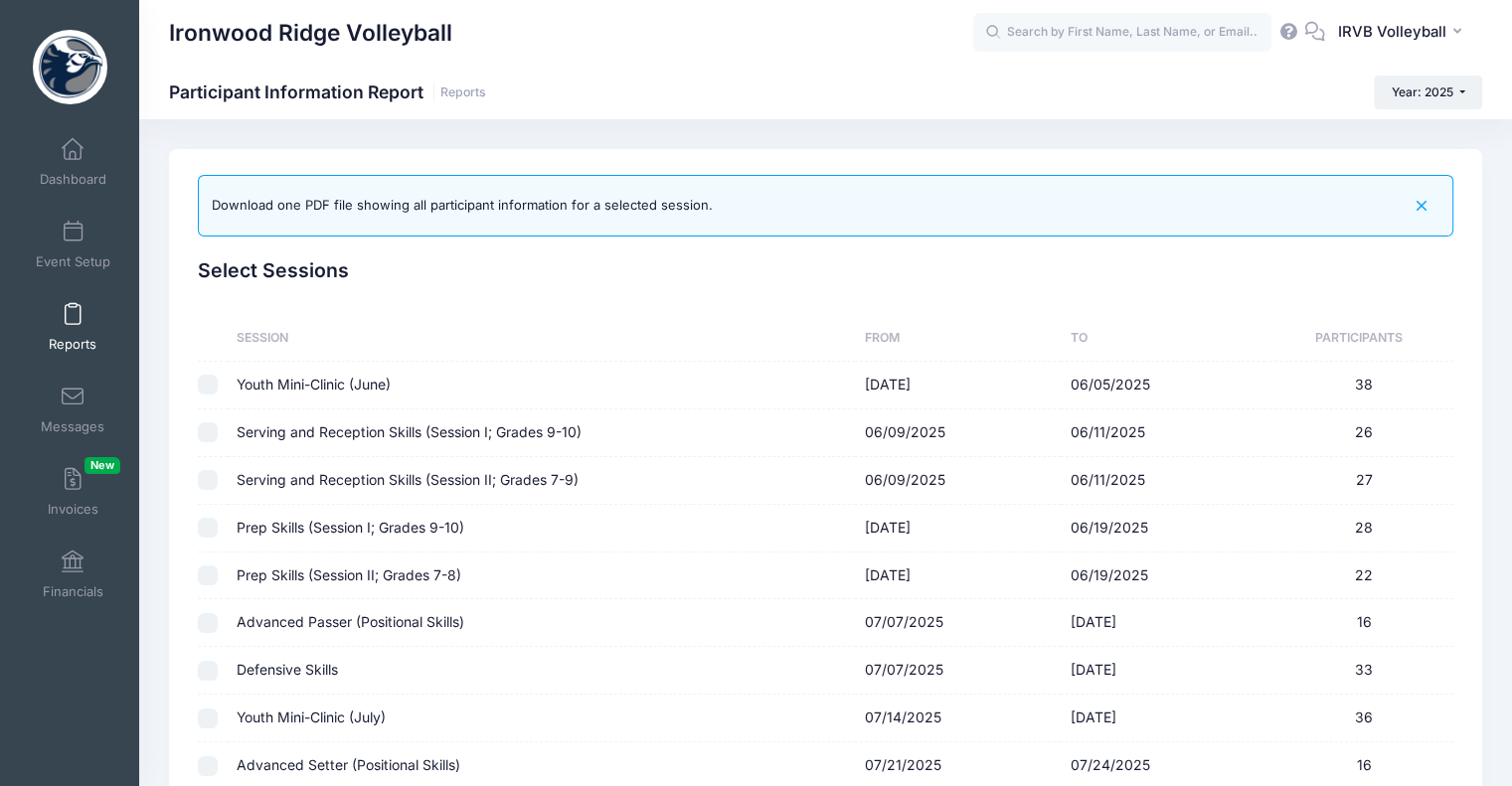 scroll, scrollTop: 391, scrollLeft: 0, axis: vertical 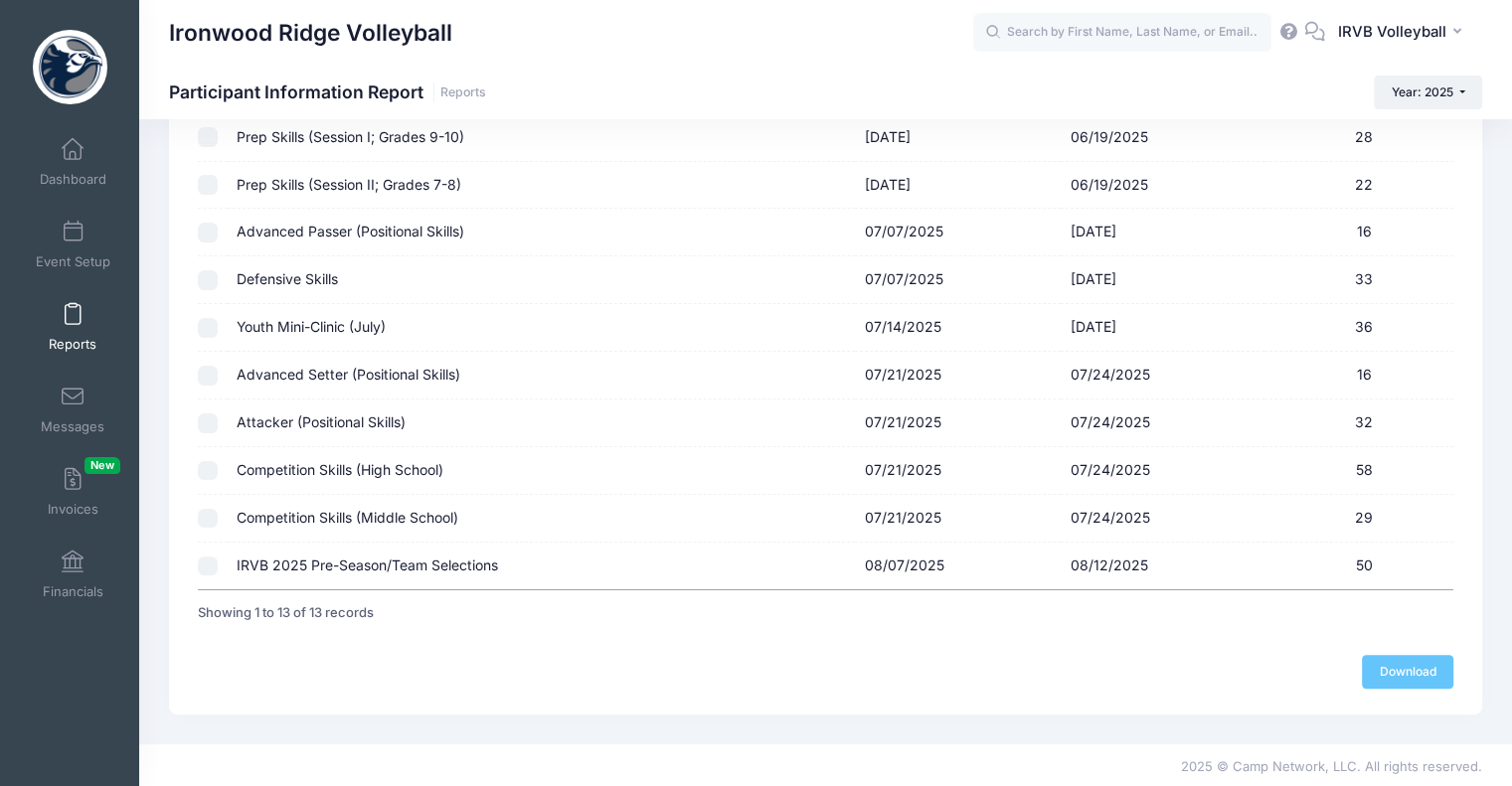 click at bounding box center (208, 566) 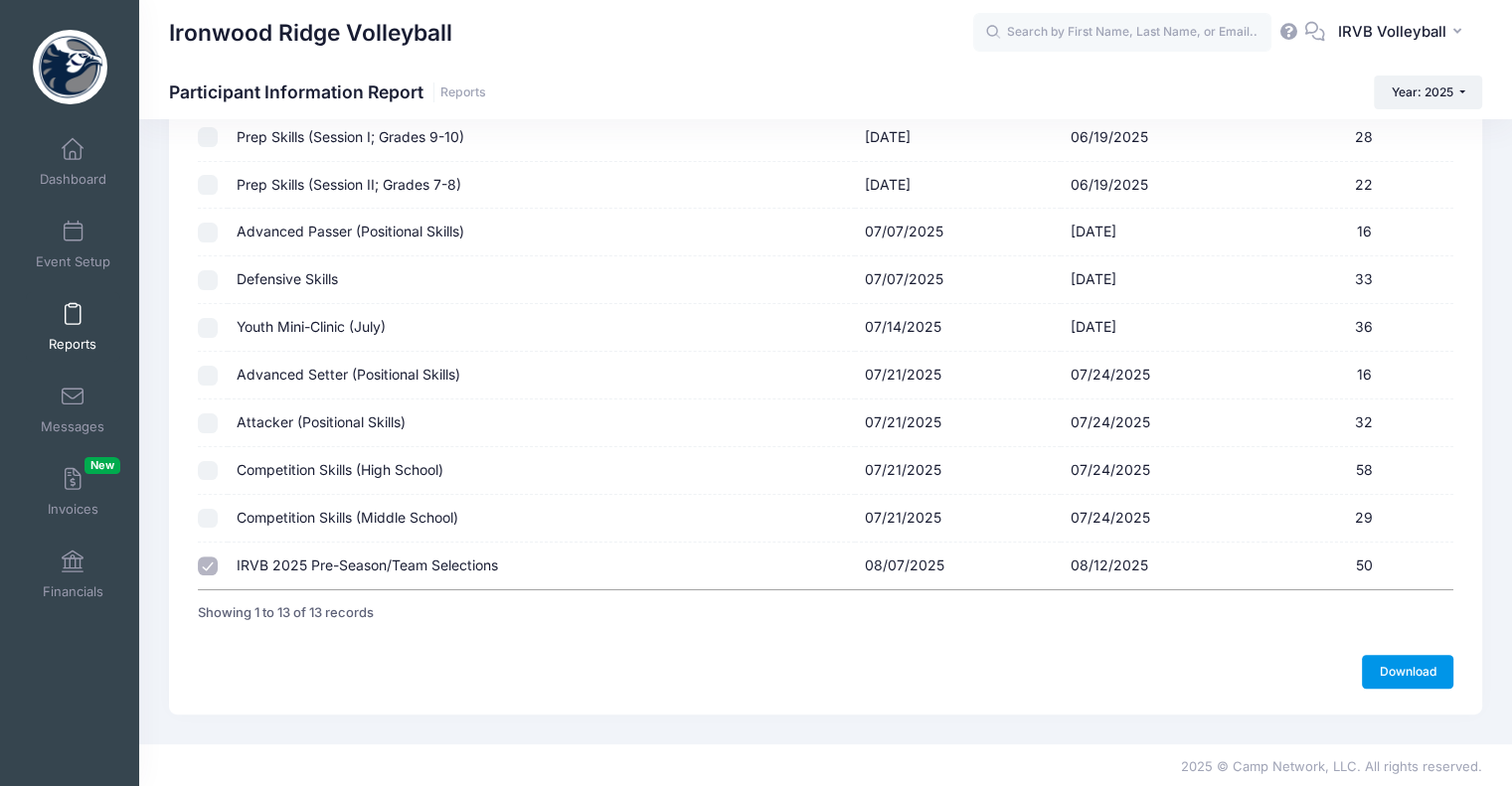 click on "Download" at bounding box center [1408, 672] 